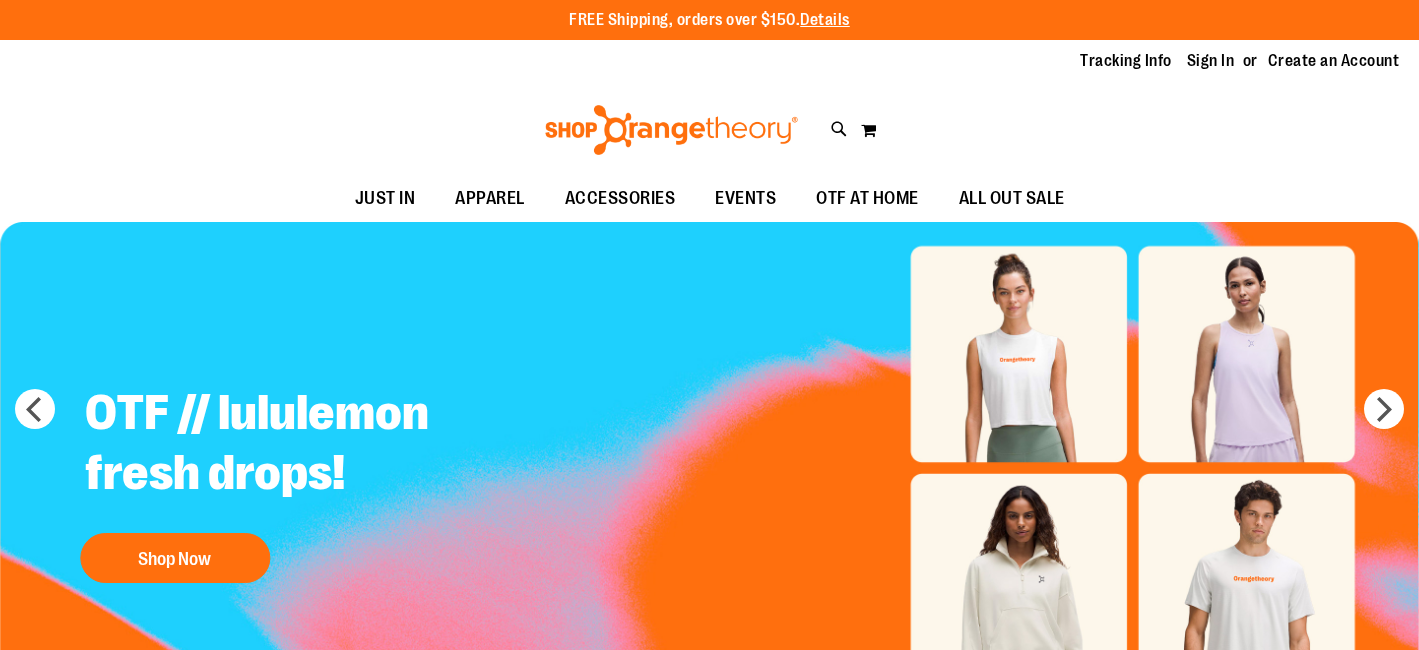 scroll, scrollTop: 0, scrollLeft: 0, axis: both 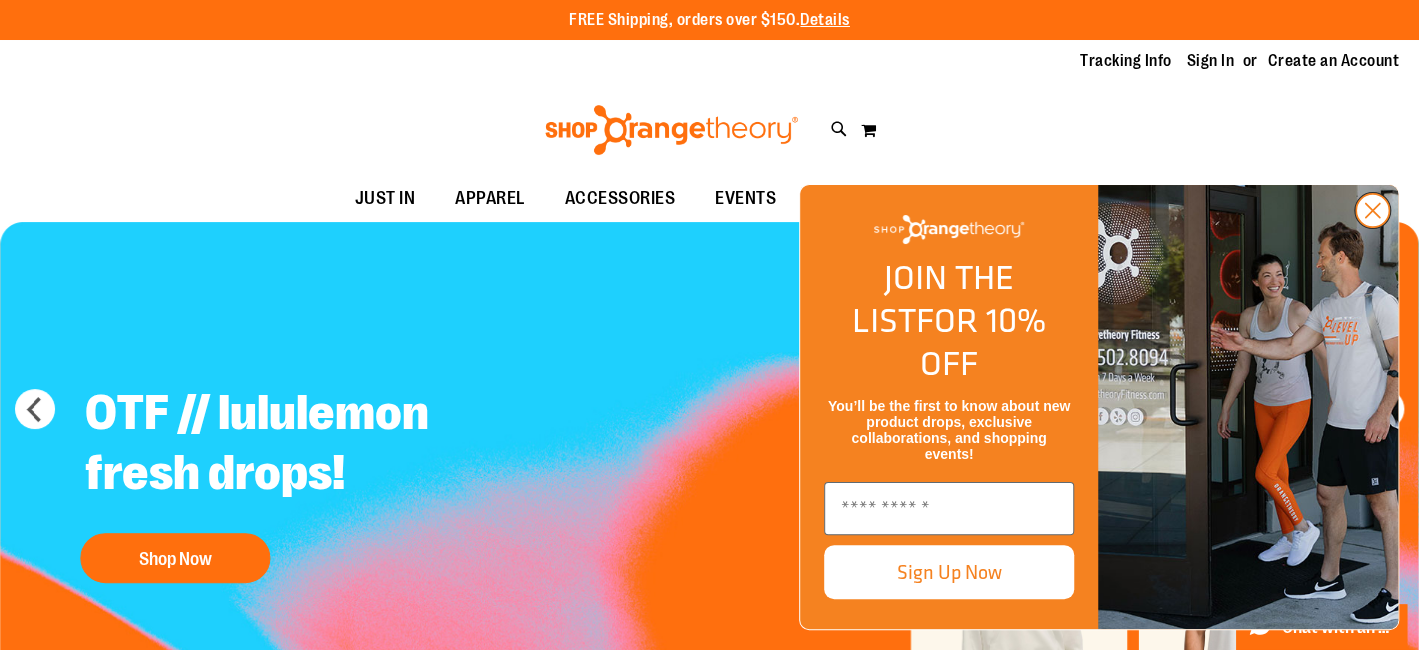 click 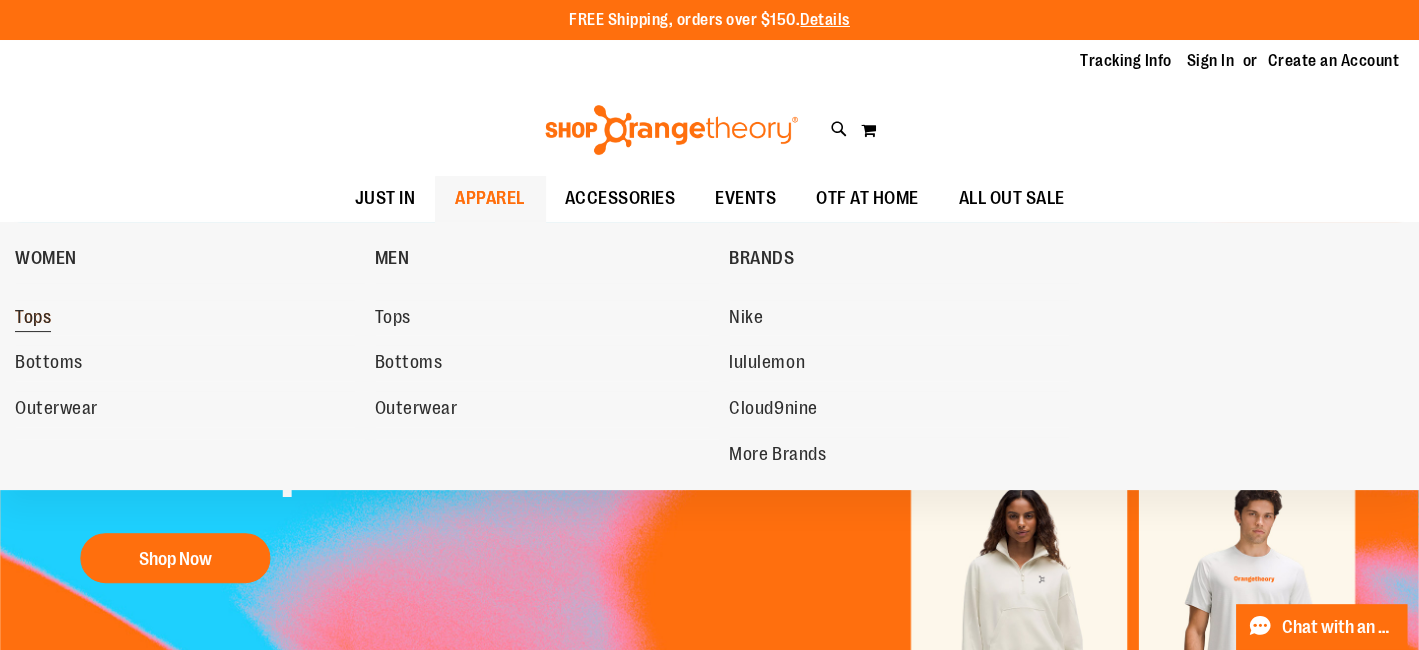 click on "Tops" at bounding box center (33, 319) 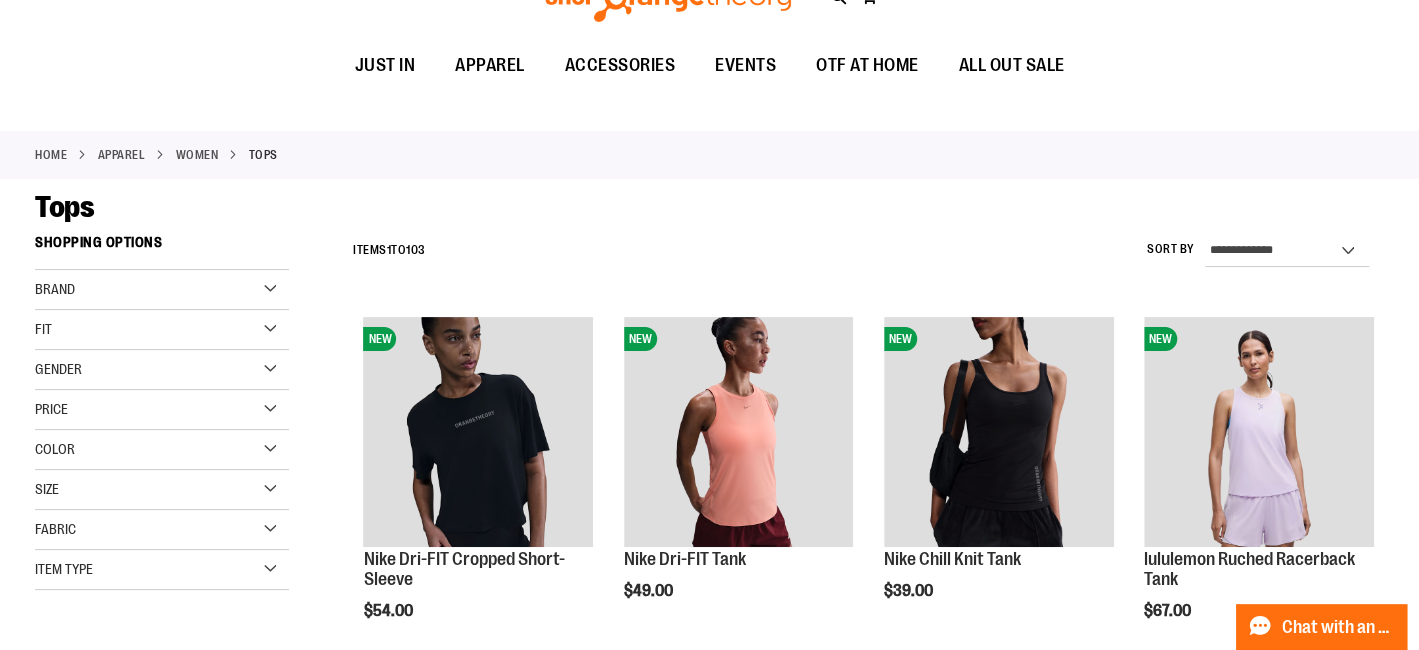 scroll, scrollTop: 0, scrollLeft: 0, axis: both 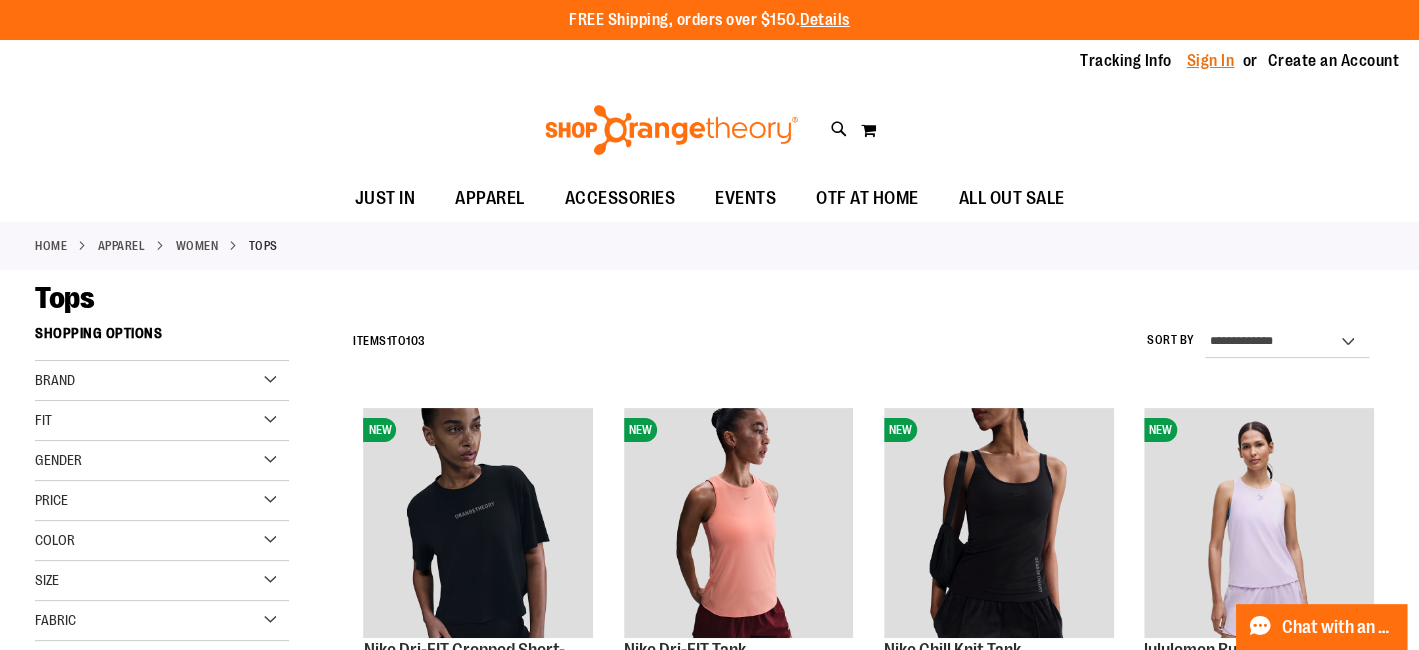 click on "Sign In" at bounding box center [1211, 61] 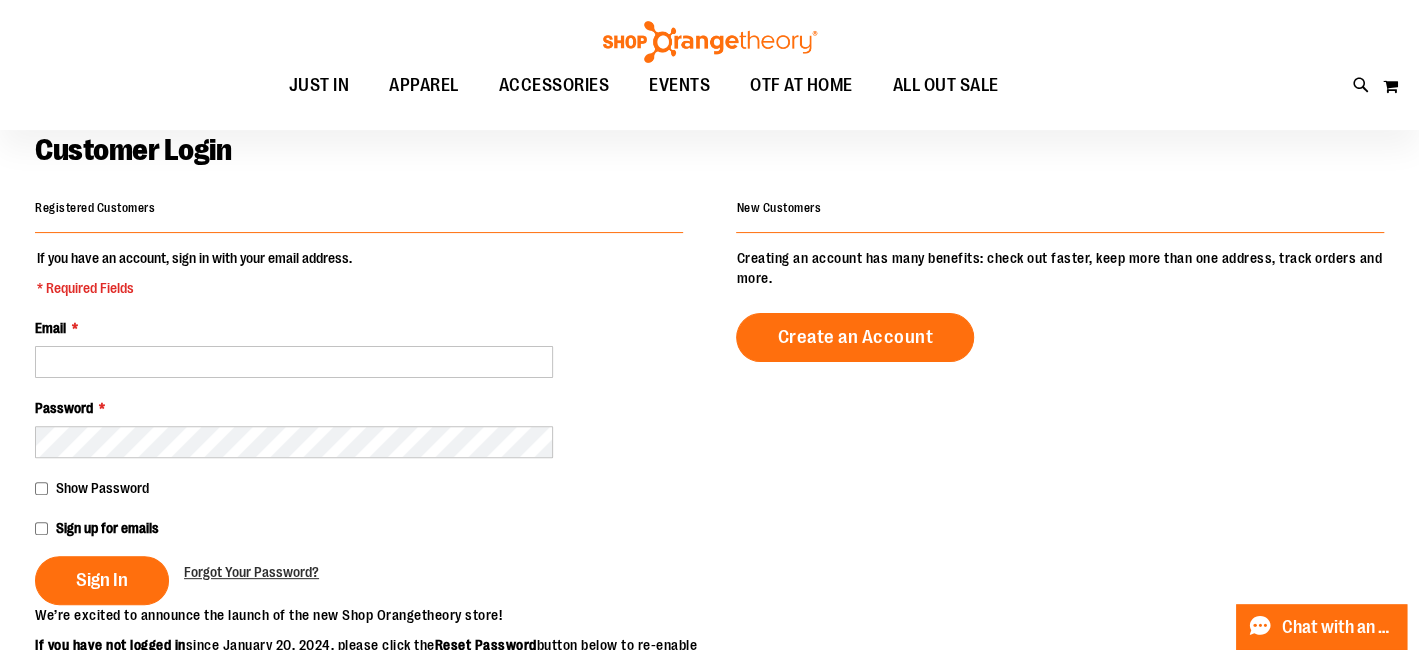 scroll, scrollTop: 200, scrollLeft: 0, axis: vertical 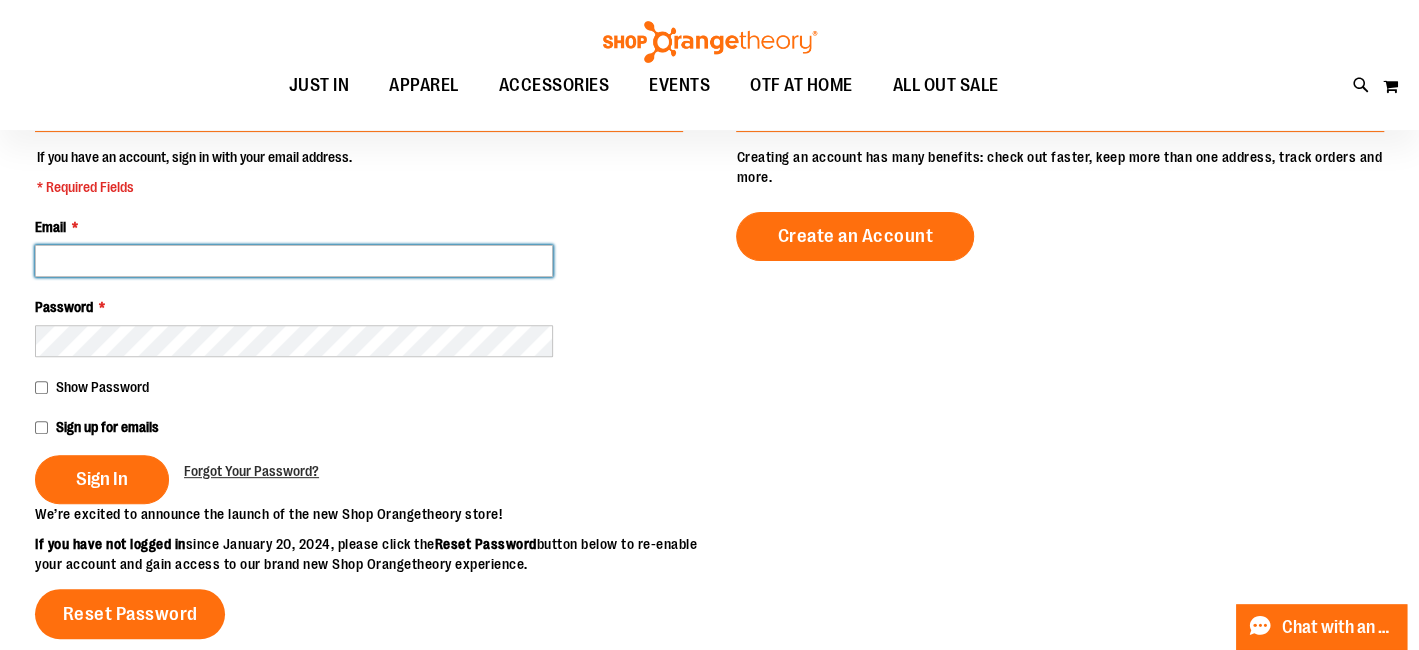 click on "Email *" at bounding box center (294, 261) 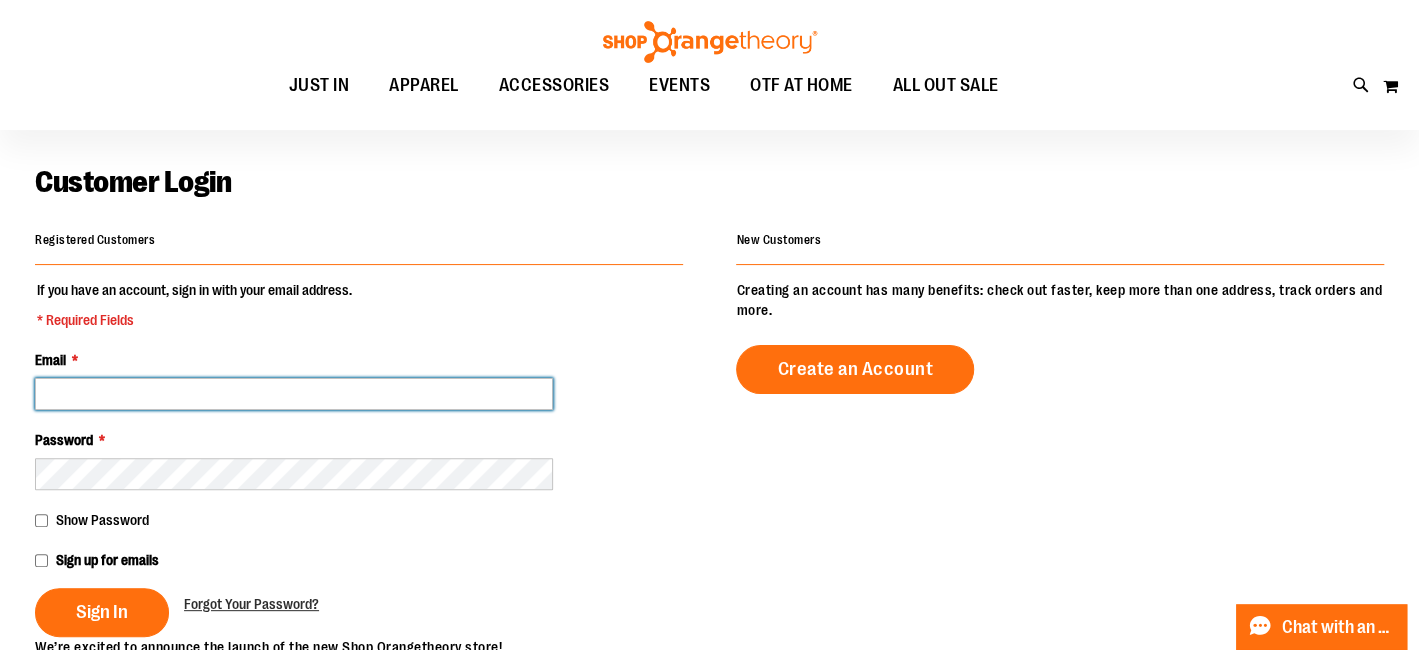 scroll, scrollTop: 100, scrollLeft: 0, axis: vertical 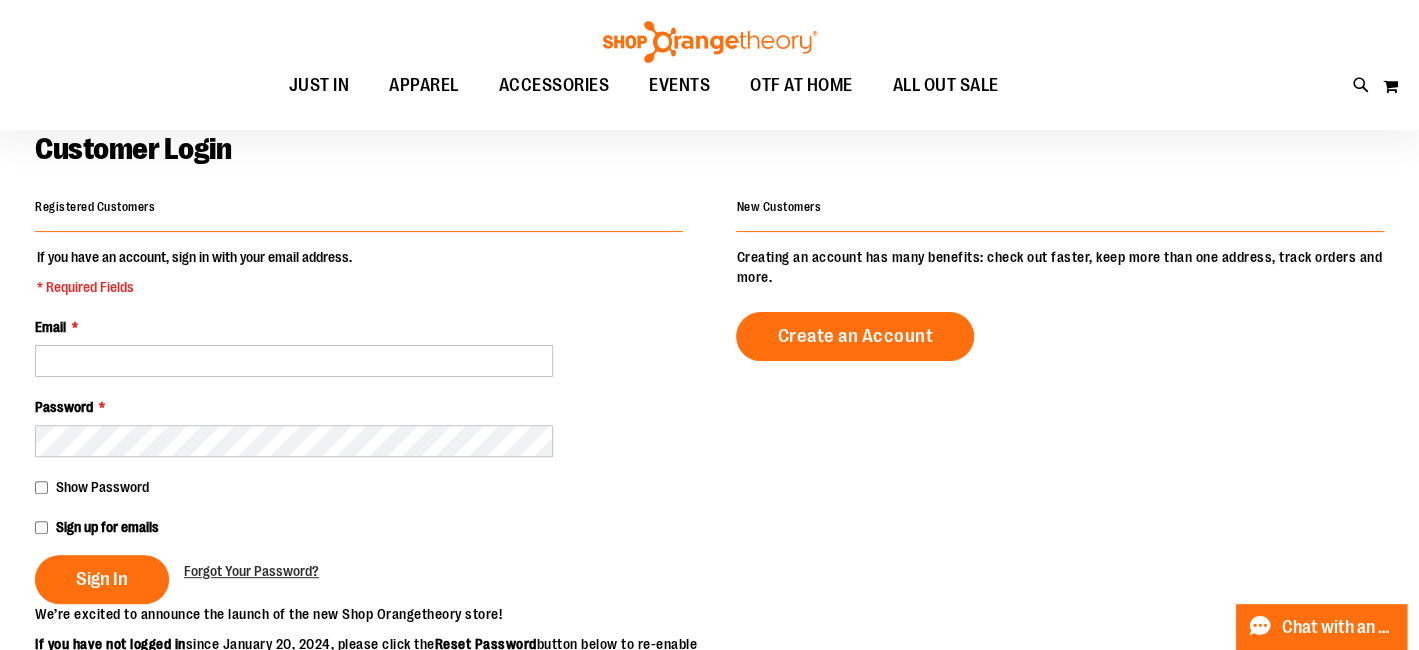 click on "Registered Customers
If you have an account, sign in with your email address.                     * Required Fields
Email *
Password *
Show Password
Sign up for emails
Sign In
Forgot Your Password?
New Customers" at bounding box center (709, 557) 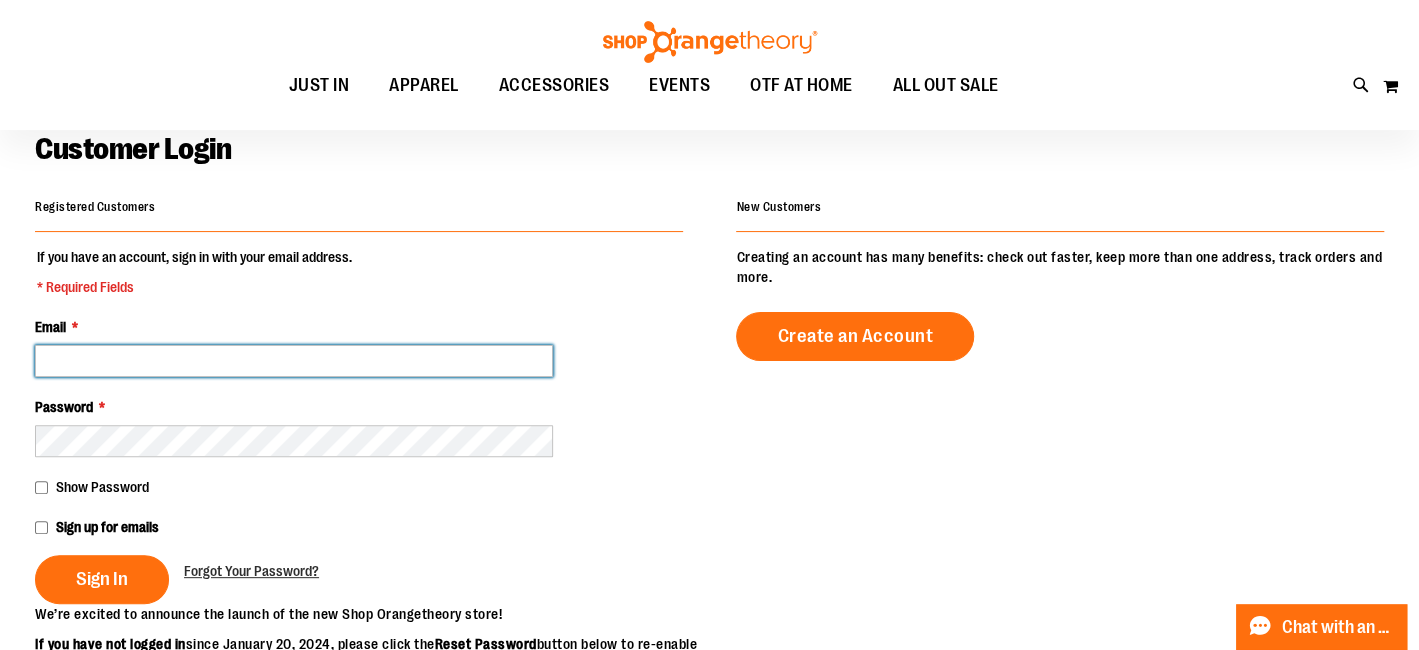 click on "Email *" at bounding box center [294, 361] 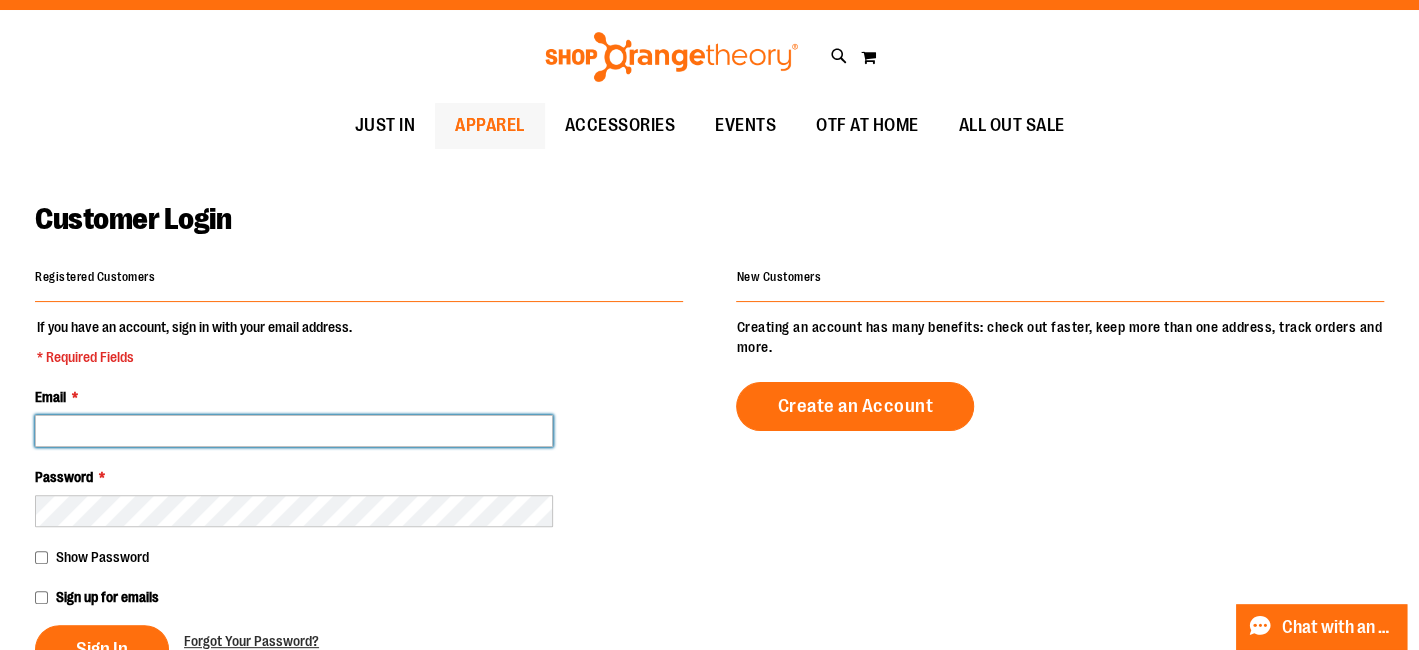 scroll, scrollTop: 0, scrollLeft: 0, axis: both 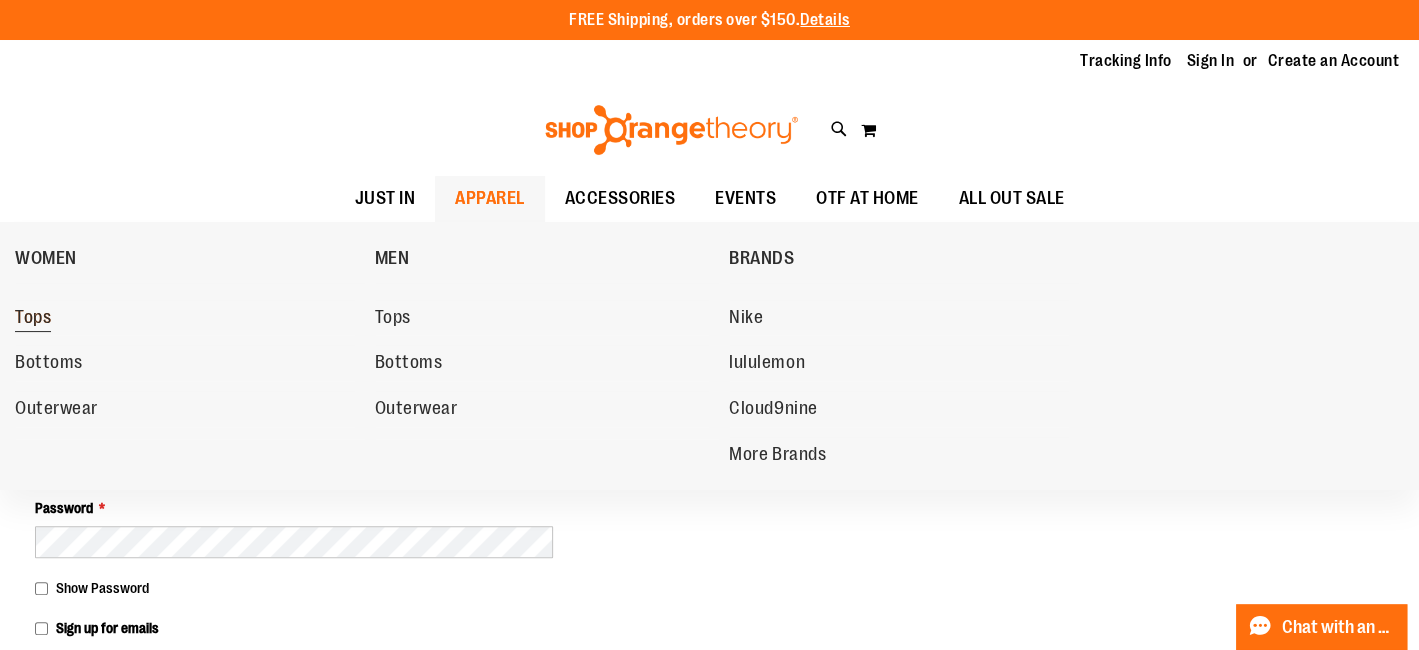 click on "Tops" at bounding box center [33, 319] 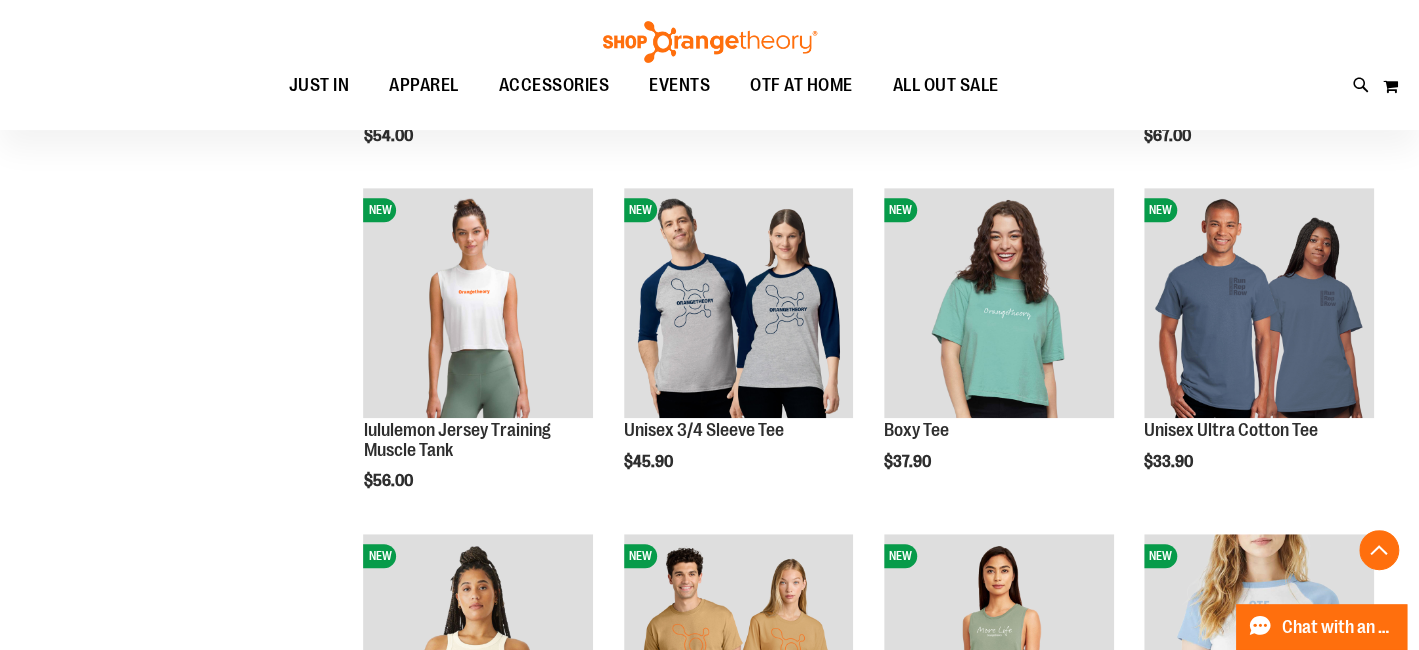 scroll, scrollTop: 599, scrollLeft: 0, axis: vertical 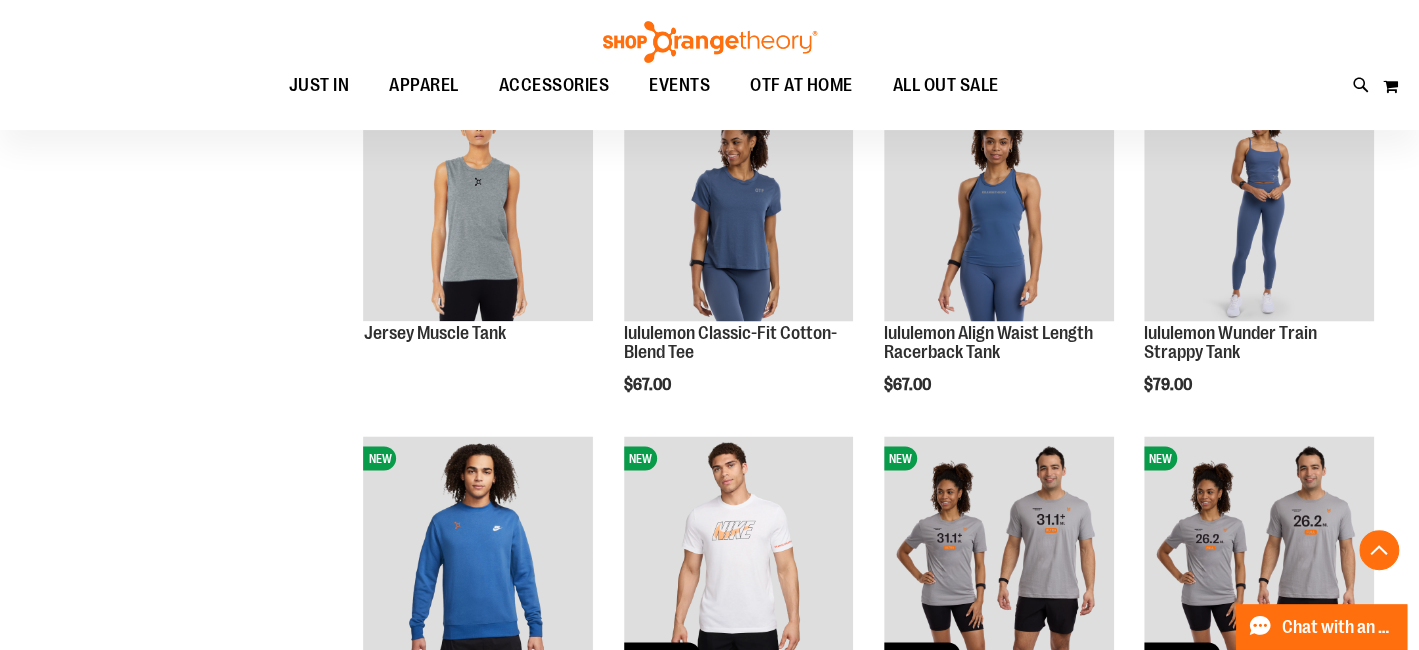 drag, startPoint x: 277, startPoint y: 286, endPoint x: 267, endPoint y: 284, distance: 10.198039 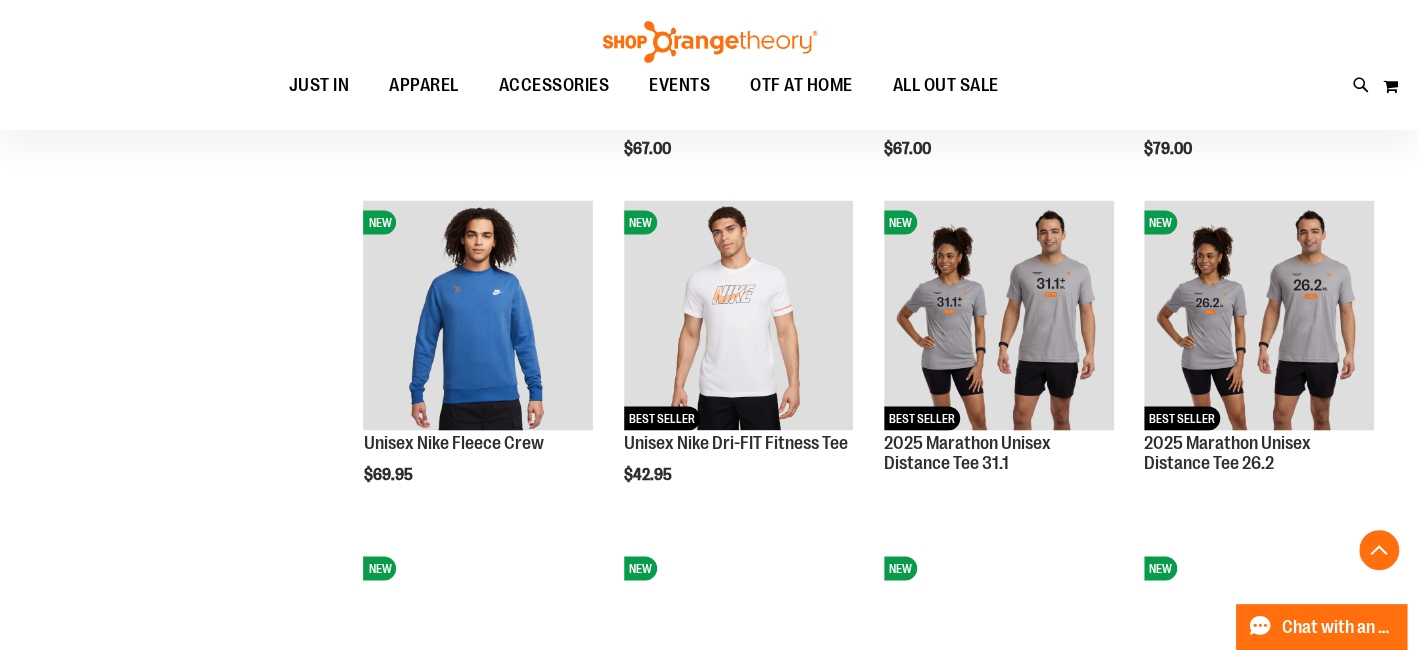 scroll, scrollTop: 1835, scrollLeft: 0, axis: vertical 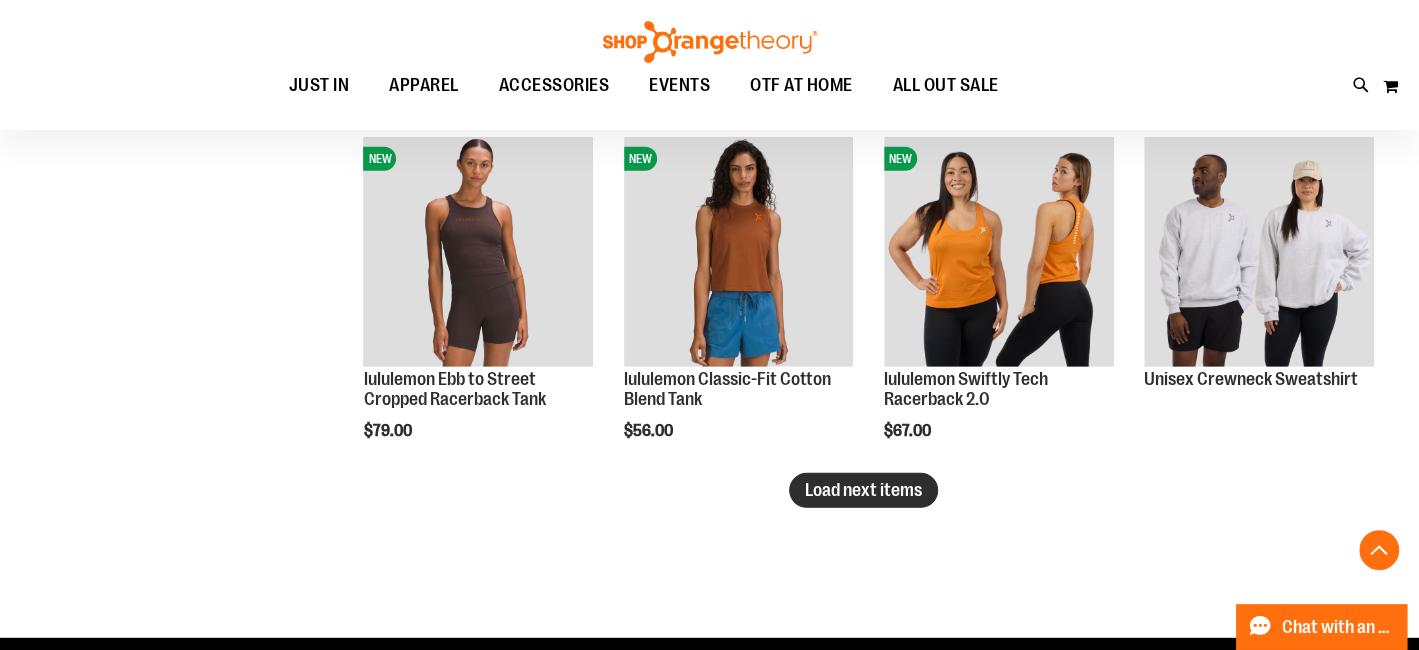 click on "Load next items" at bounding box center (863, 490) 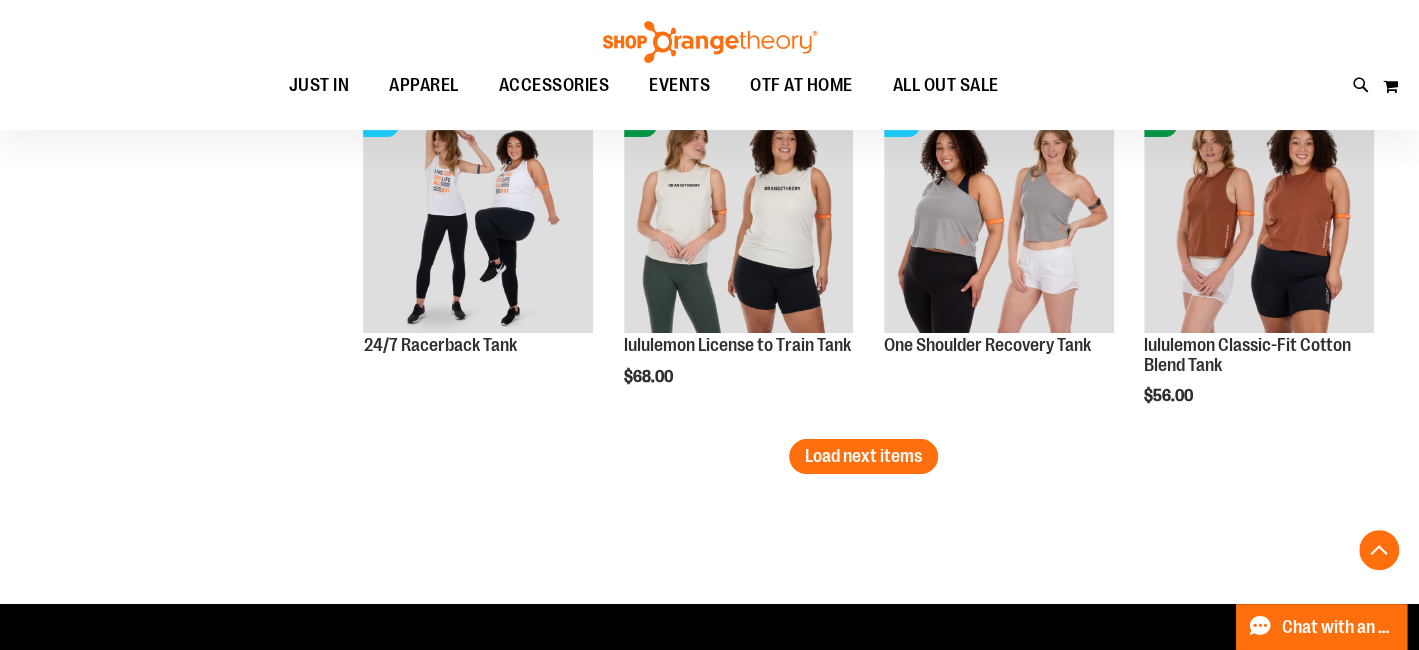scroll, scrollTop: 4135, scrollLeft: 0, axis: vertical 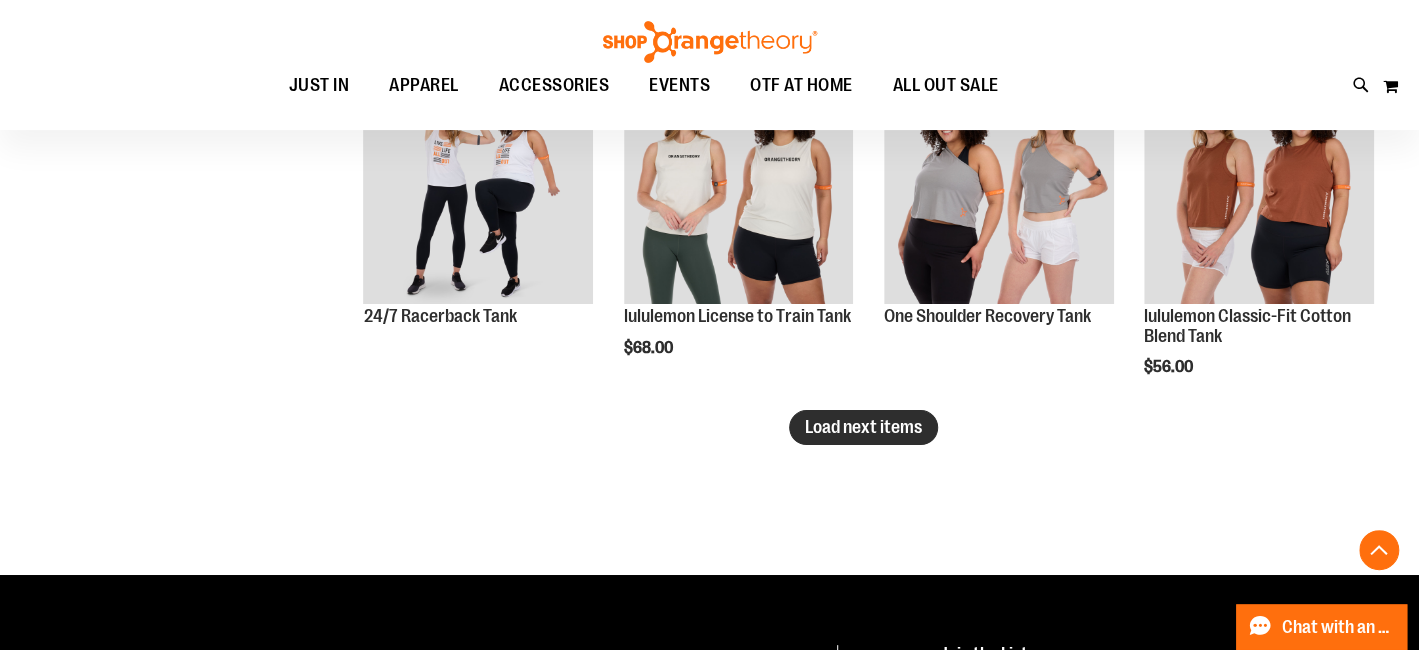 click on "Load next items" at bounding box center (863, 427) 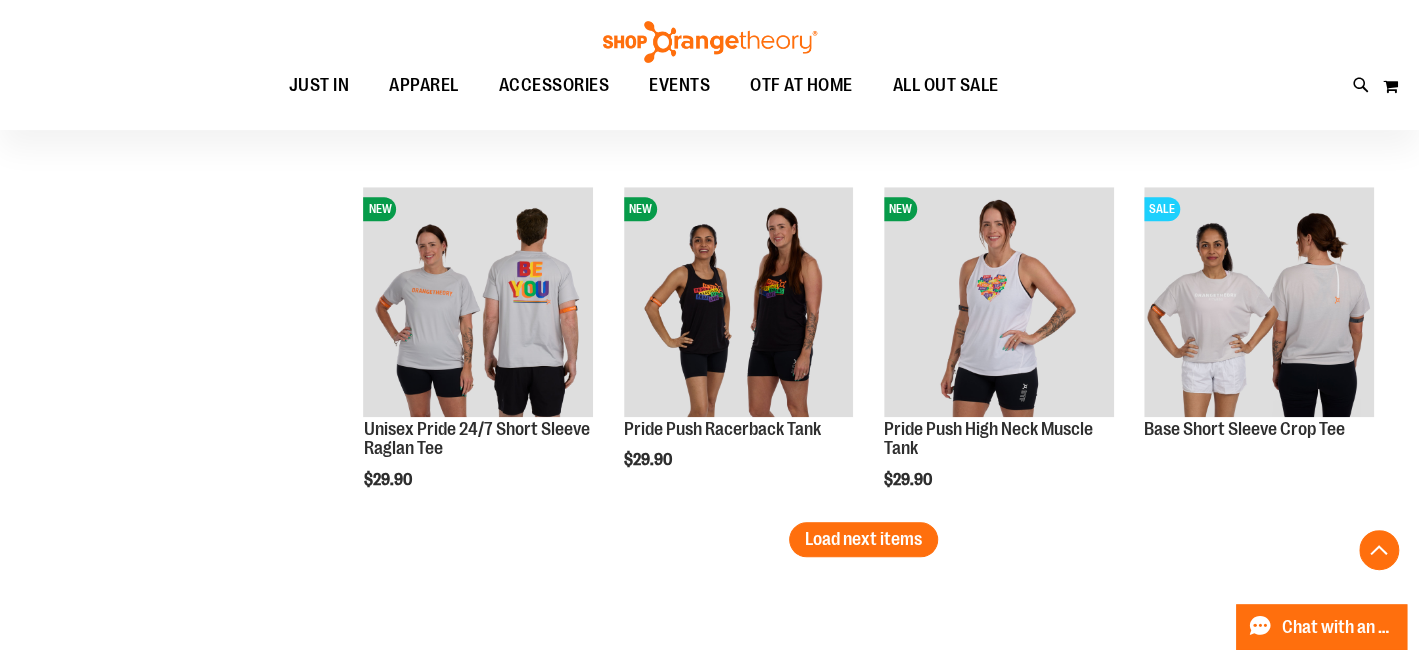 scroll, scrollTop: 5335, scrollLeft: 0, axis: vertical 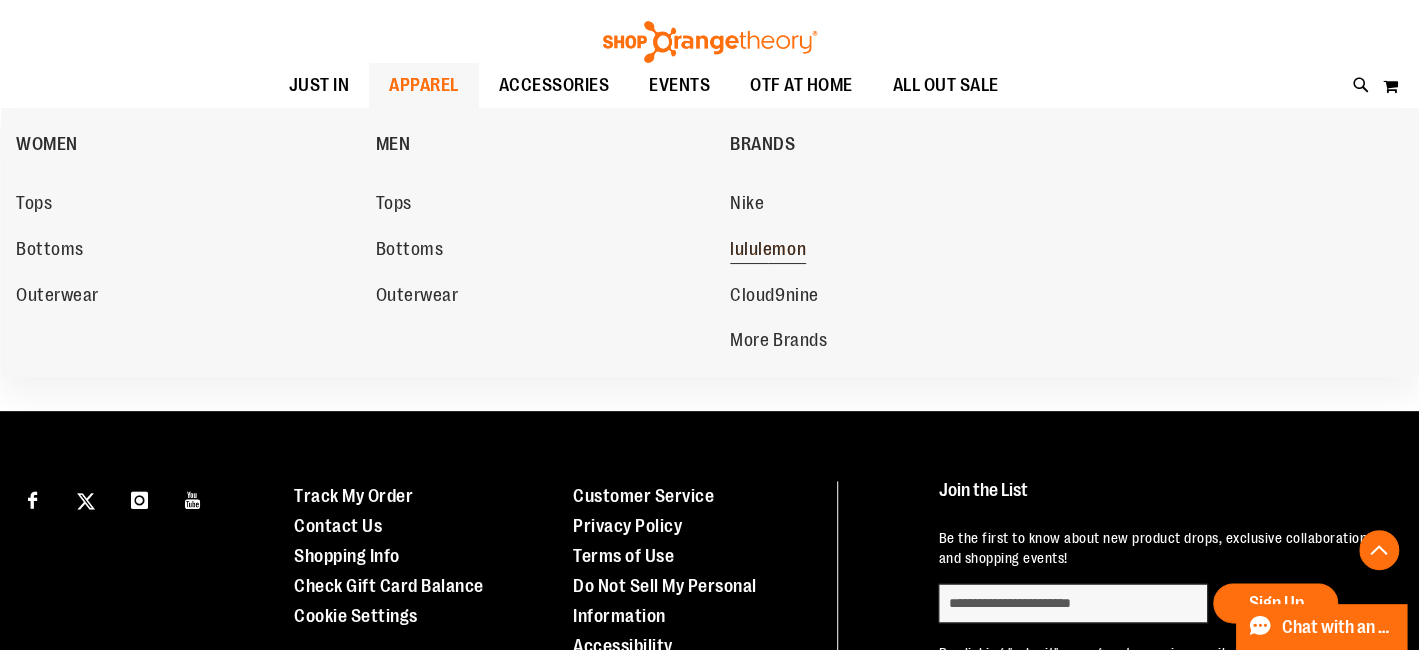 click on "lululemon" at bounding box center [768, 251] 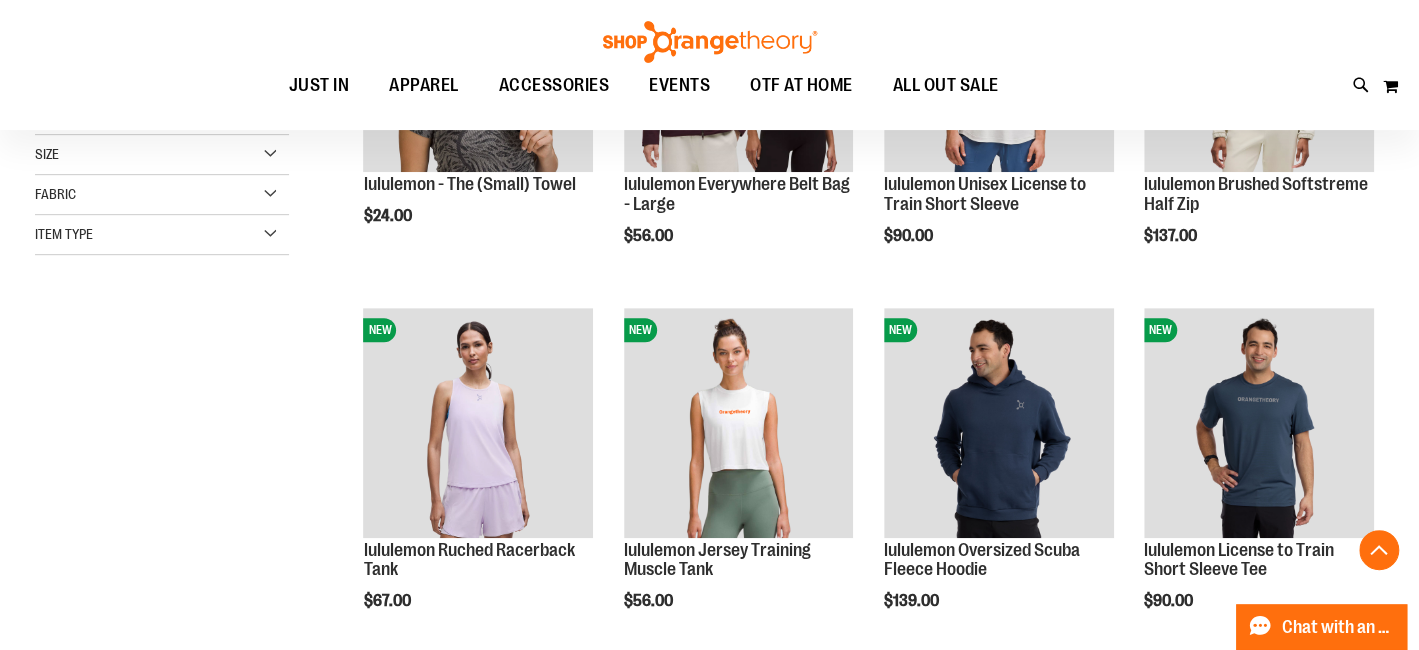 scroll, scrollTop: 499, scrollLeft: 0, axis: vertical 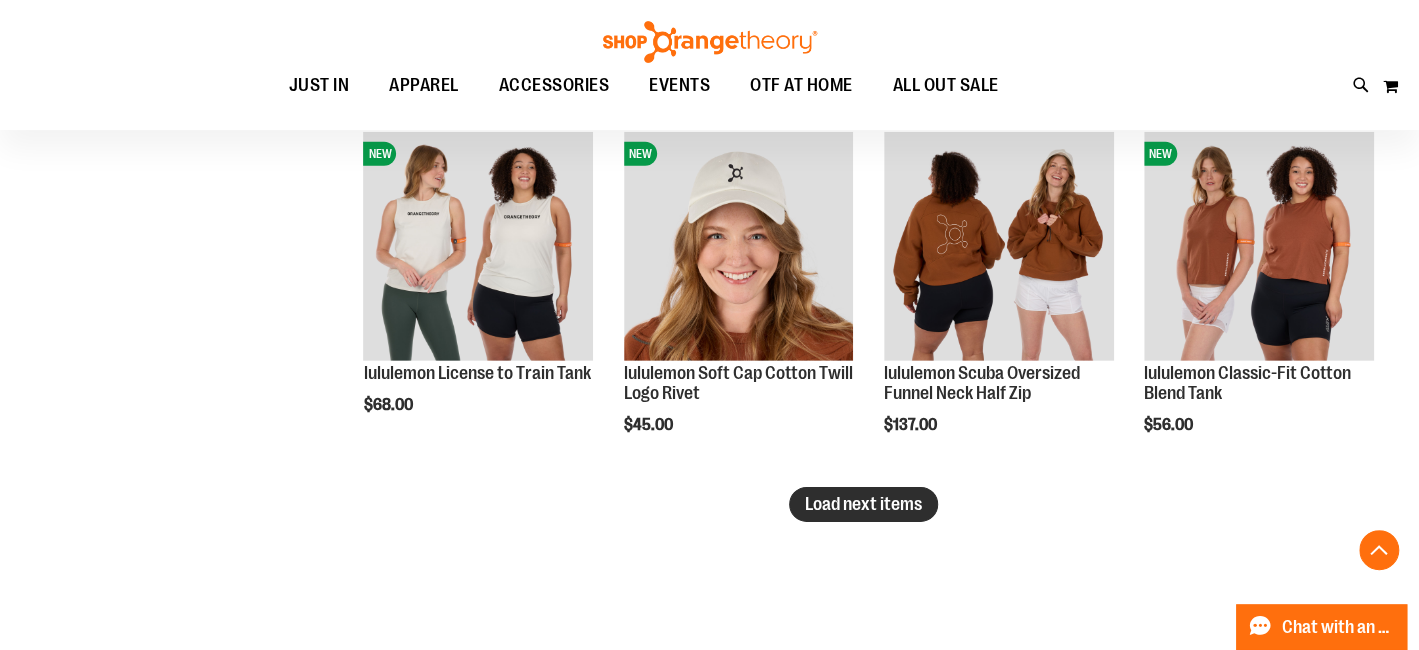 click on "Load next items" at bounding box center [863, 504] 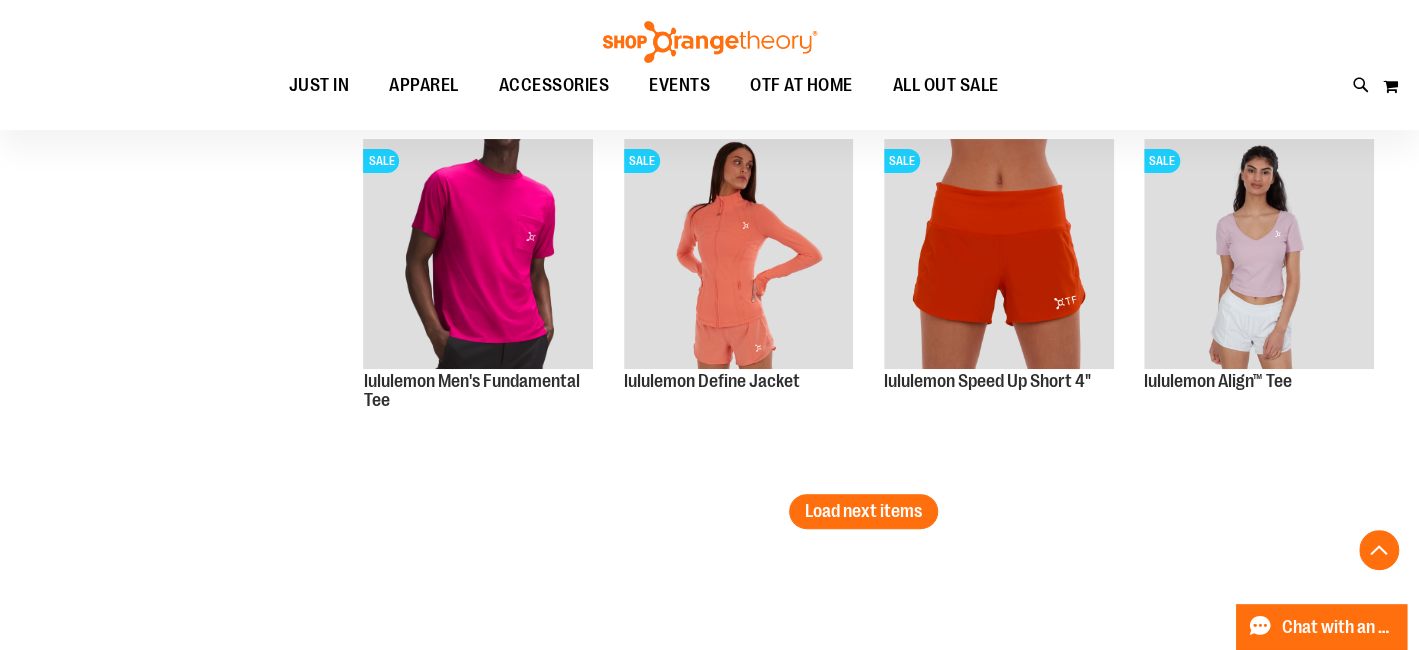 scroll, scrollTop: 4299, scrollLeft: 0, axis: vertical 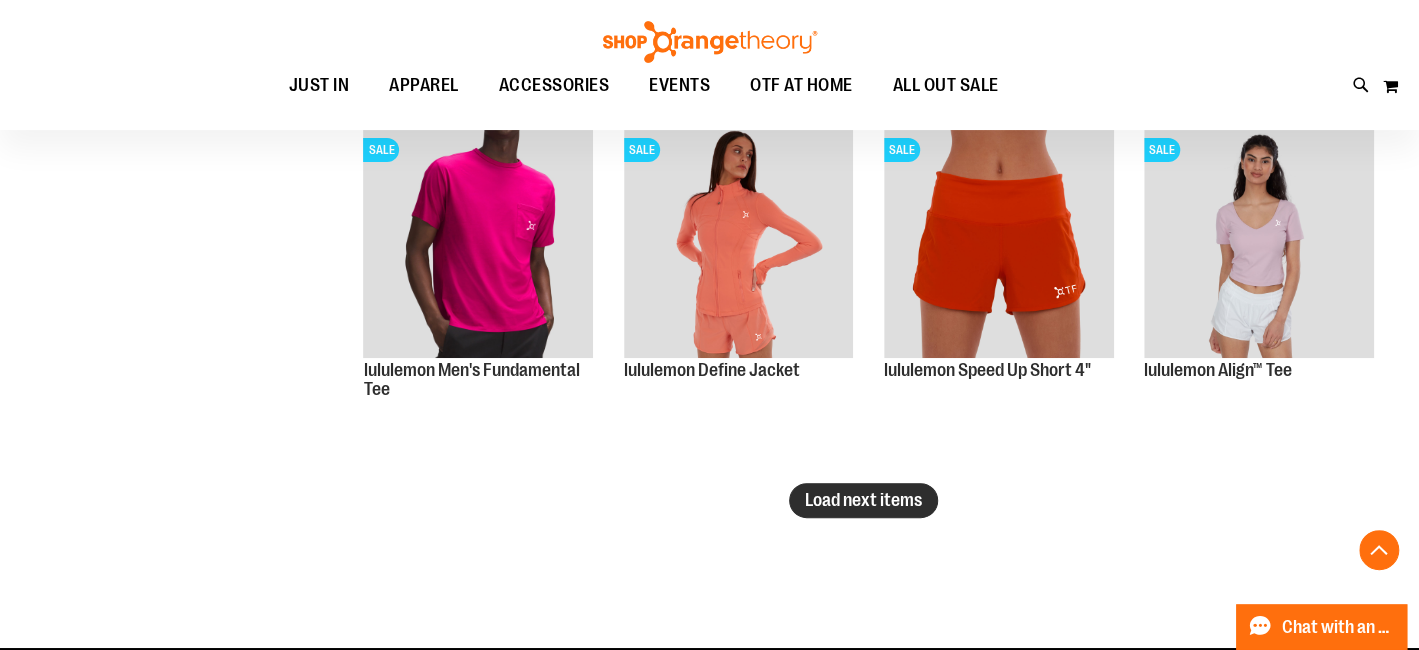click on "Load next items" at bounding box center (863, 500) 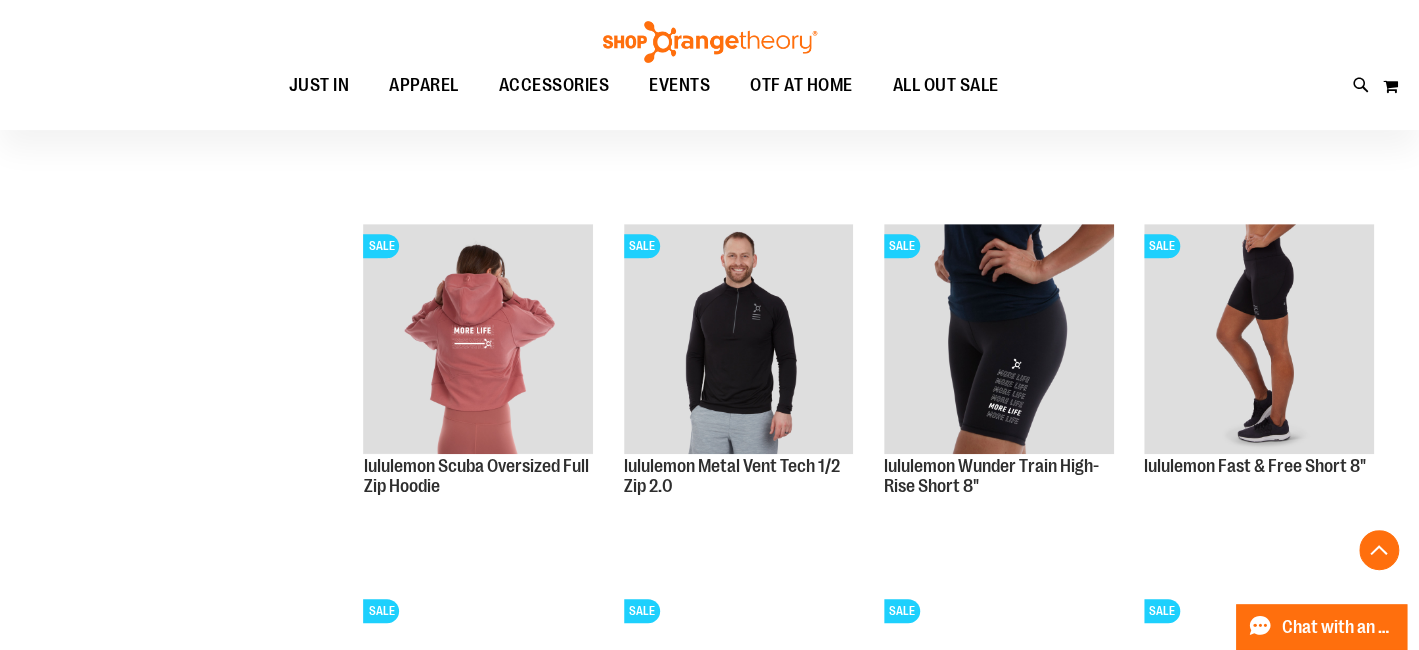 scroll, scrollTop: 4599, scrollLeft: 0, axis: vertical 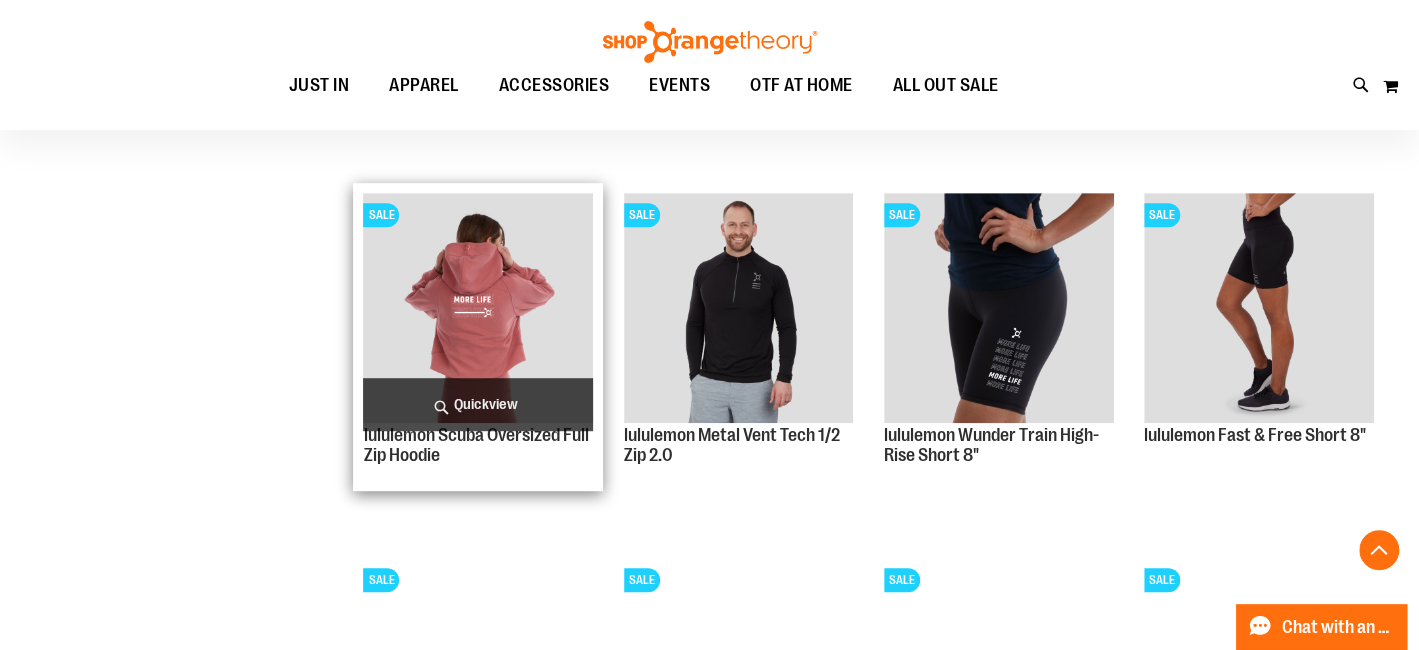 click at bounding box center [478, 308] 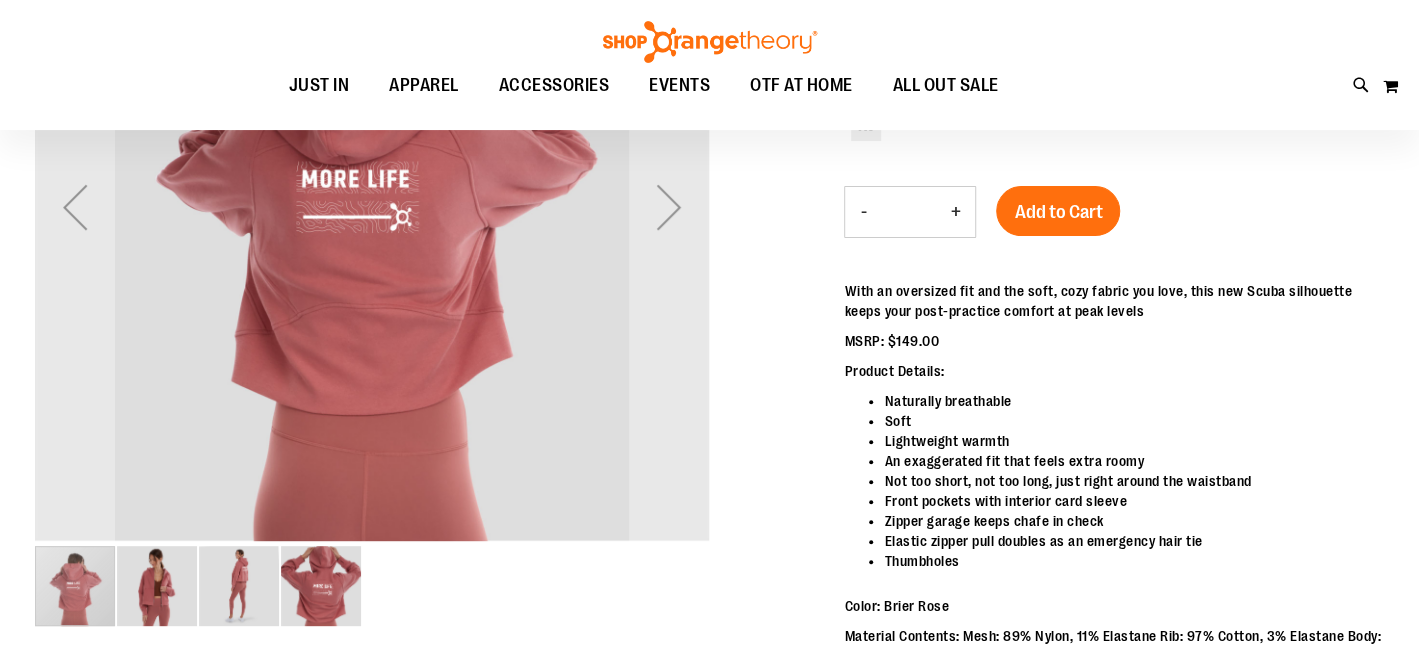 scroll, scrollTop: 198, scrollLeft: 0, axis: vertical 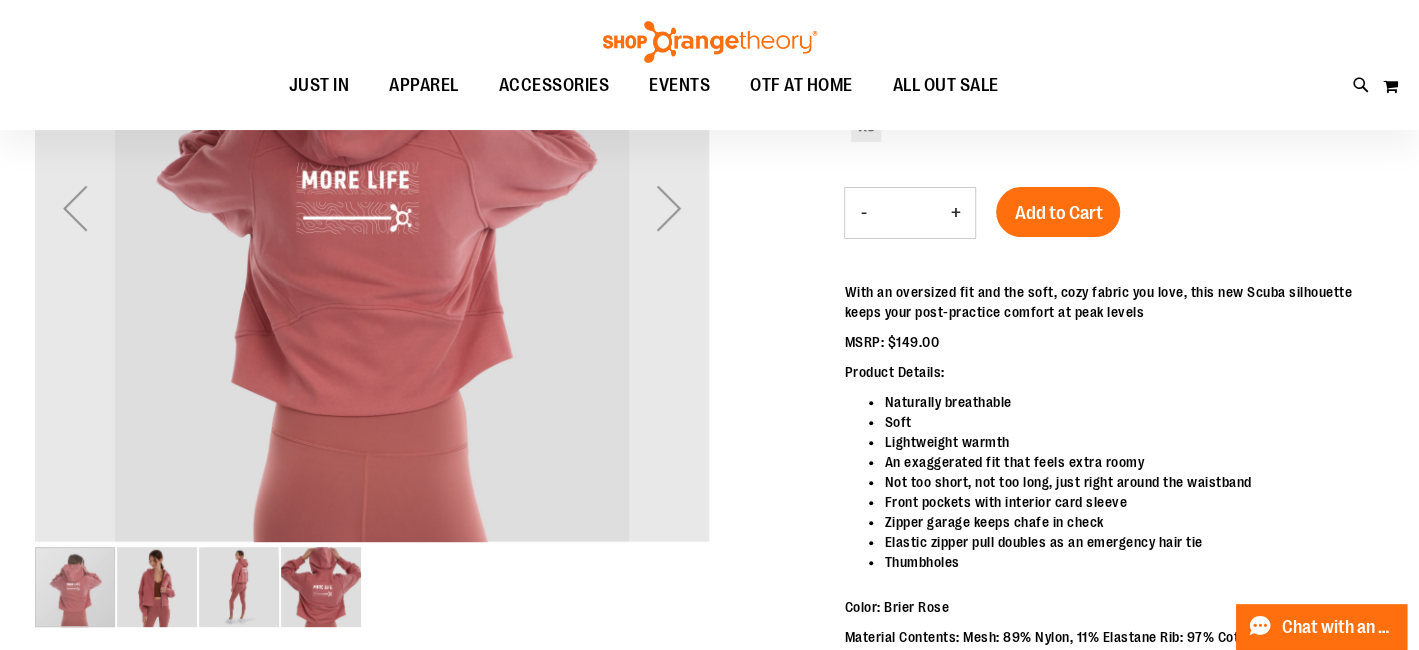 click at bounding box center (321, 587) 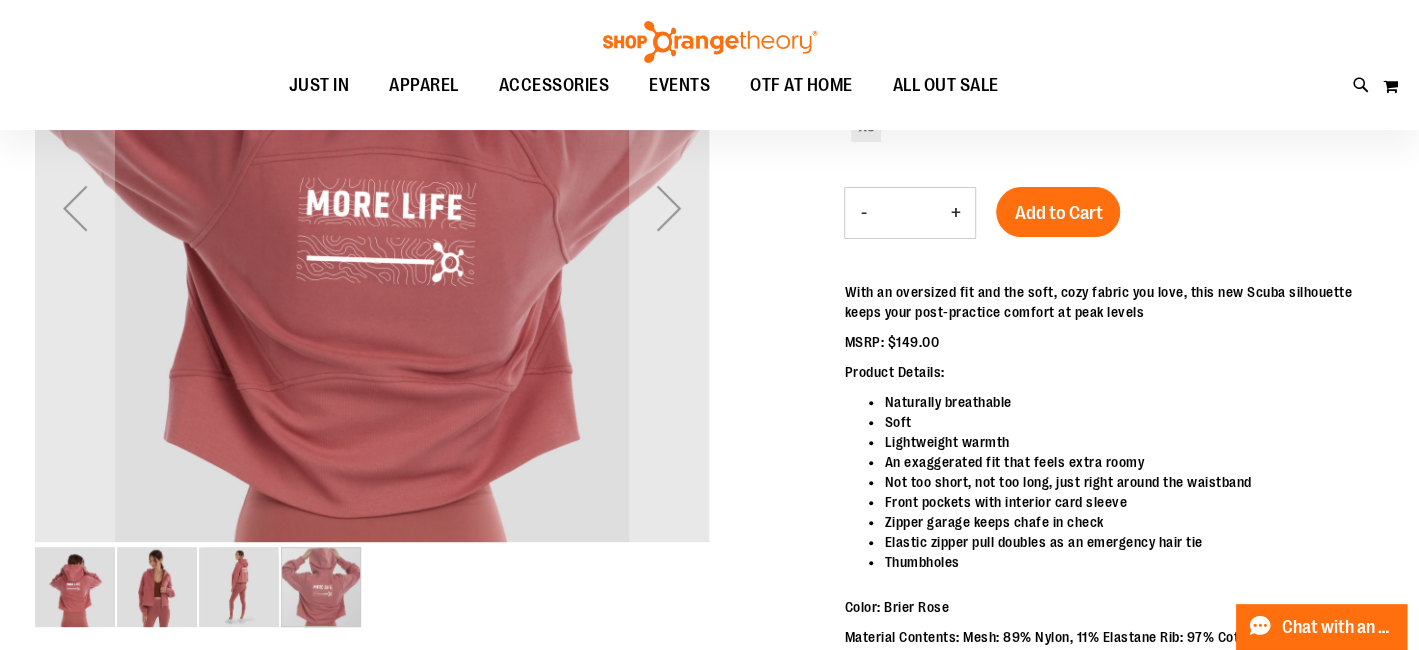 click at bounding box center [239, 587] 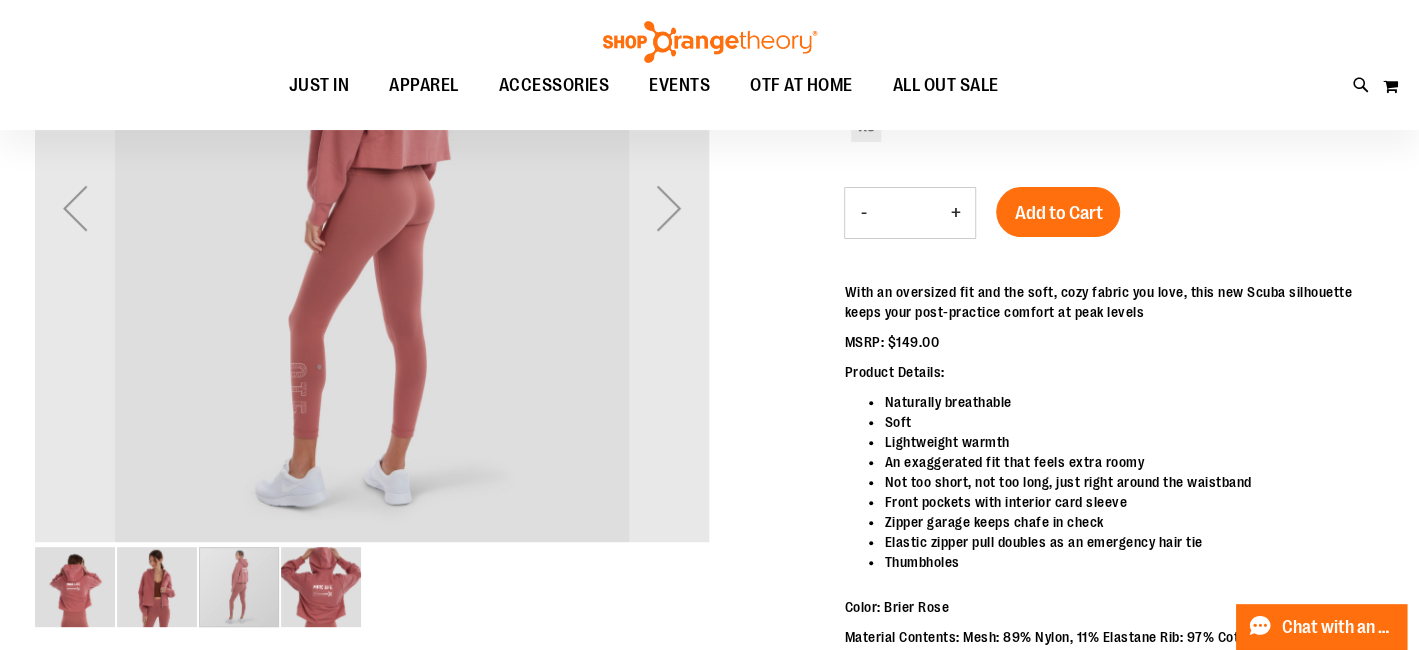 click at bounding box center (157, 587) 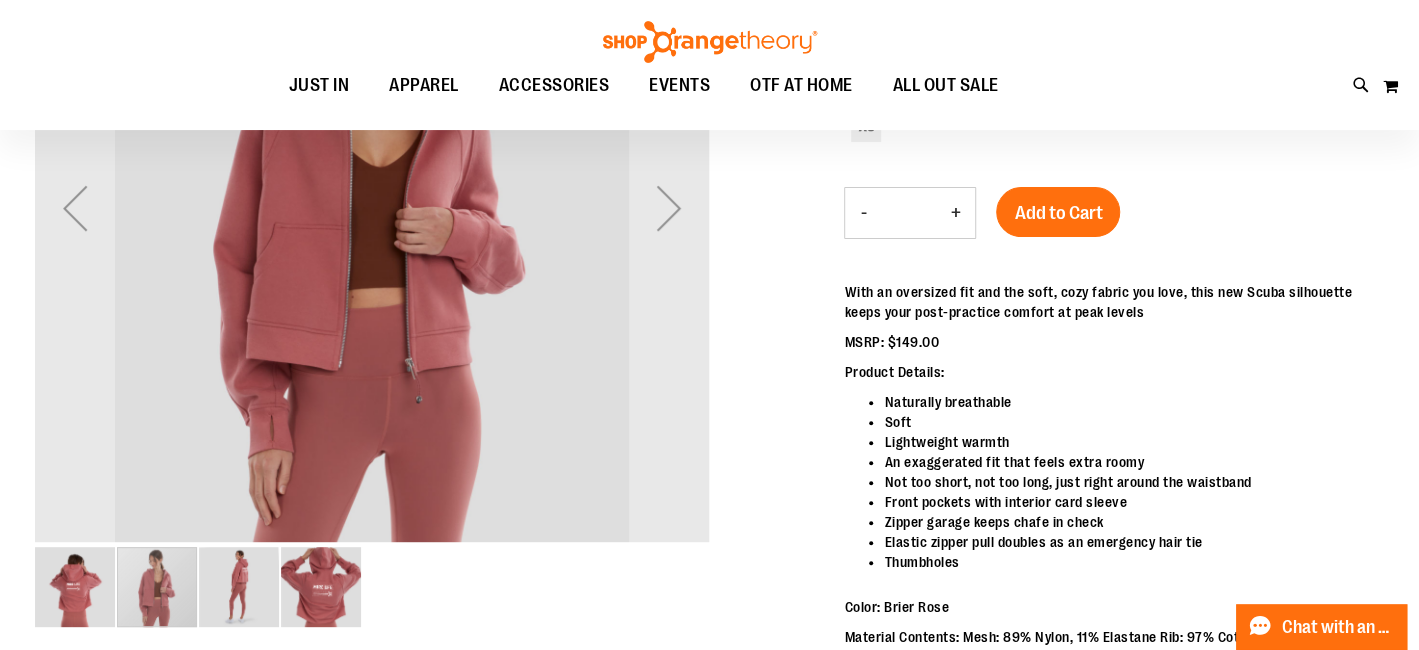 click at bounding box center [75, 587] 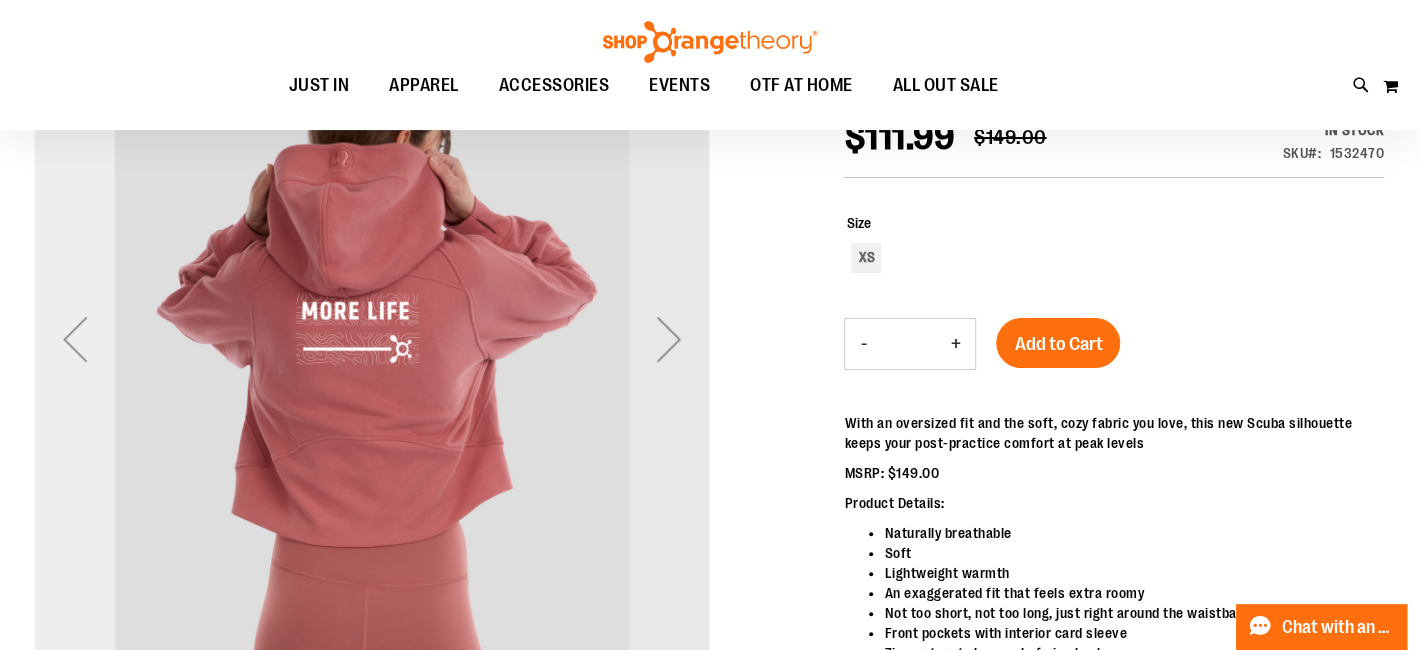 scroll, scrollTop: 0, scrollLeft: 0, axis: both 